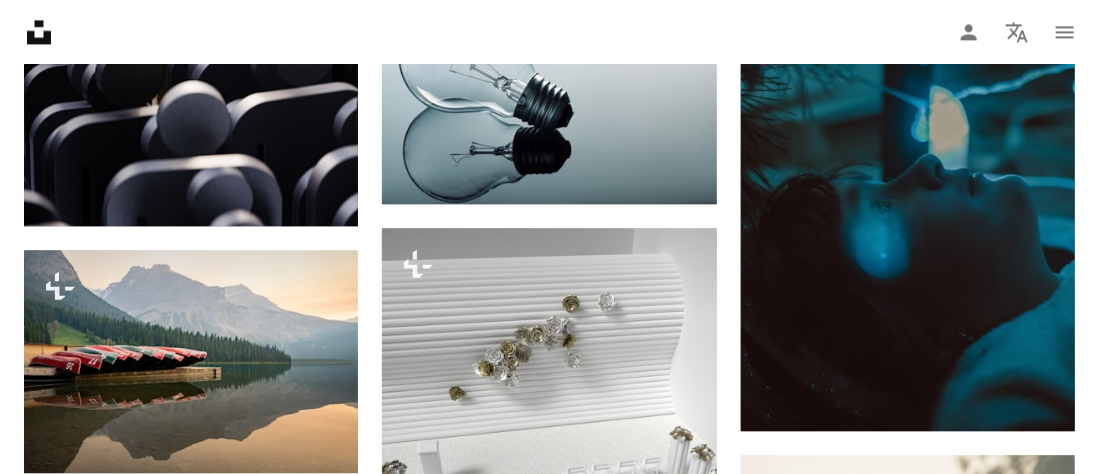 scroll, scrollTop: 67126, scrollLeft: 0, axis: vertical 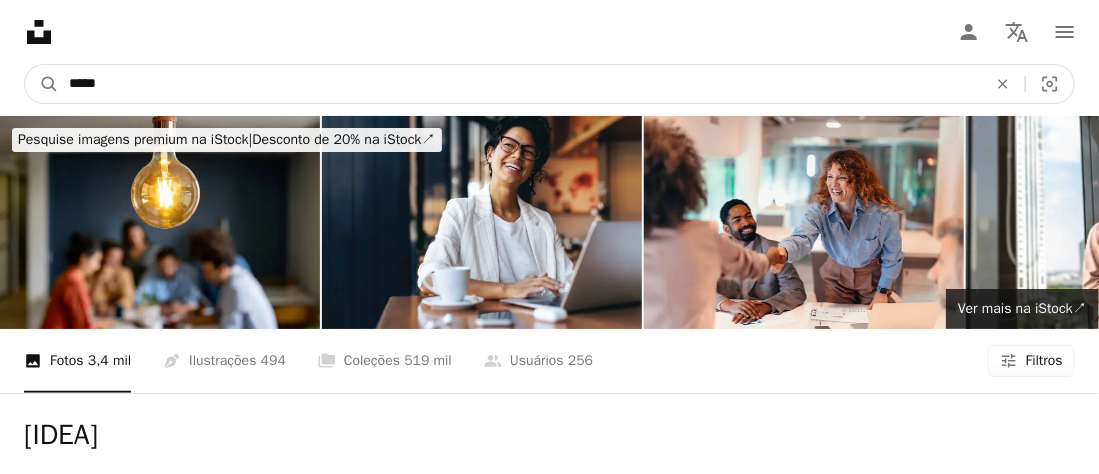 click on "*****" at bounding box center (520, 84) 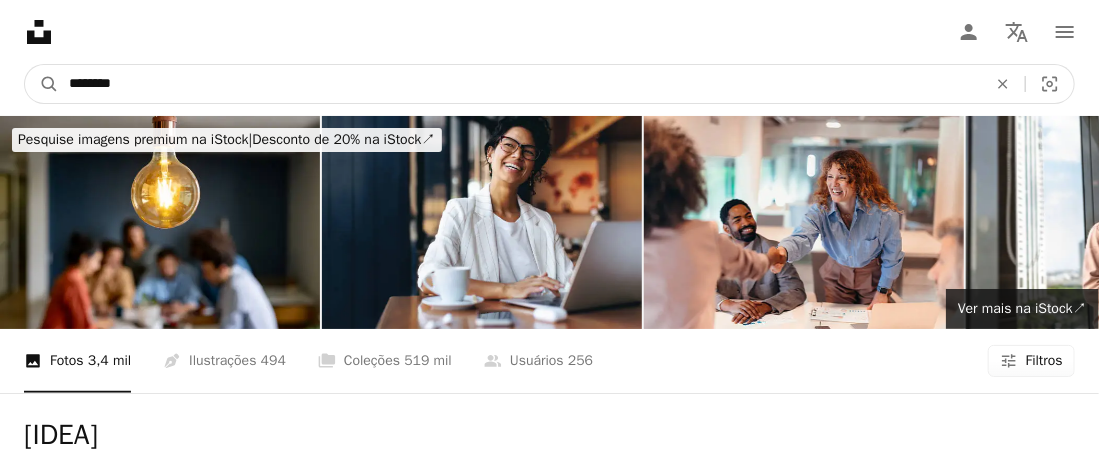 type on "********" 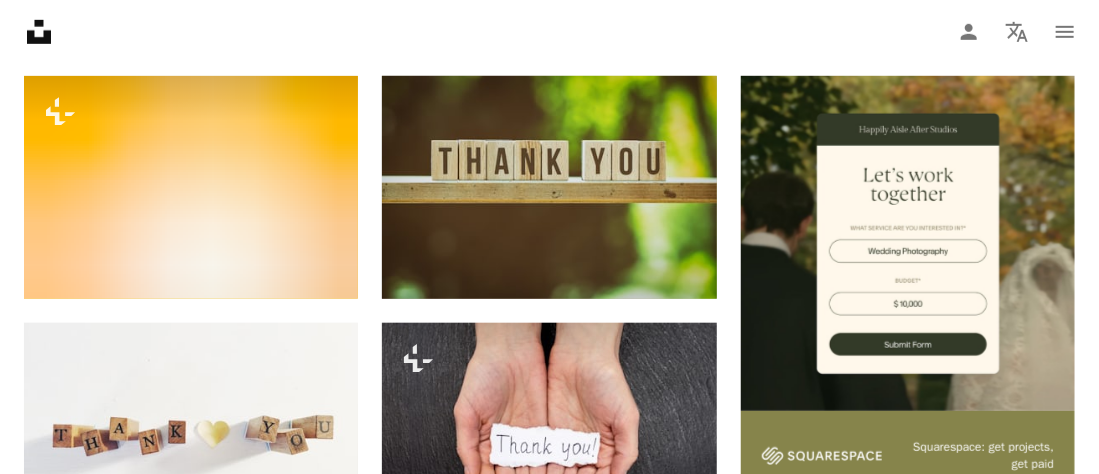 scroll, scrollTop: 533, scrollLeft: 0, axis: vertical 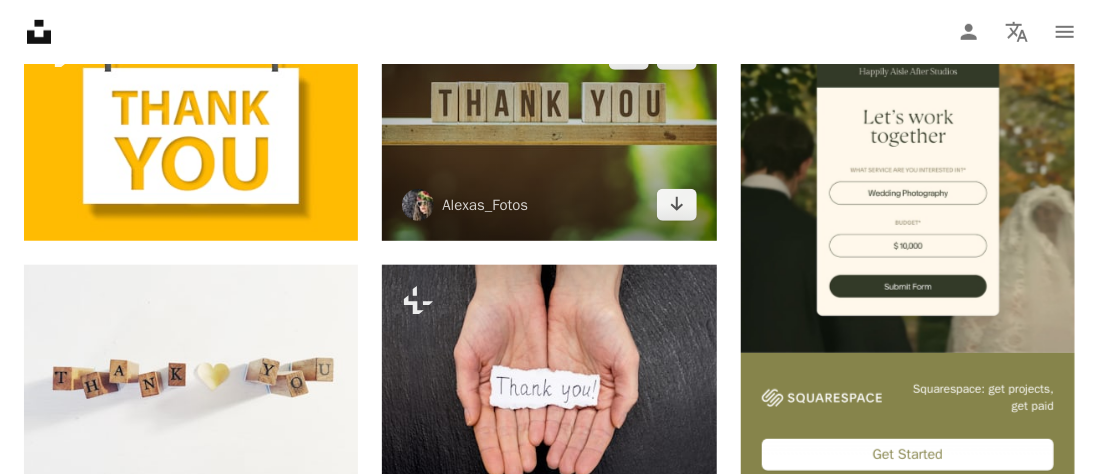 click at bounding box center [549, 129] 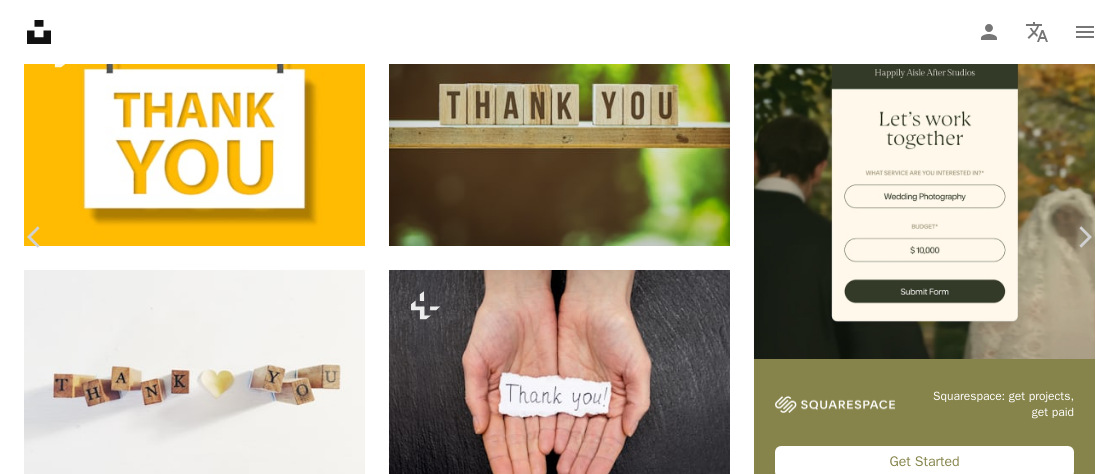 click on "Baixar gratuitamente" at bounding box center (899, 3451) 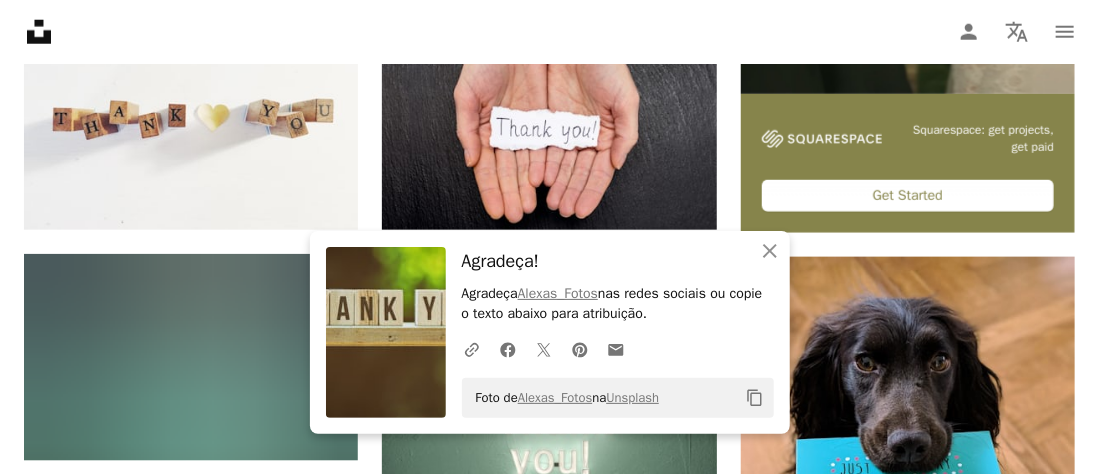 scroll, scrollTop: 800, scrollLeft: 0, axis: vertical 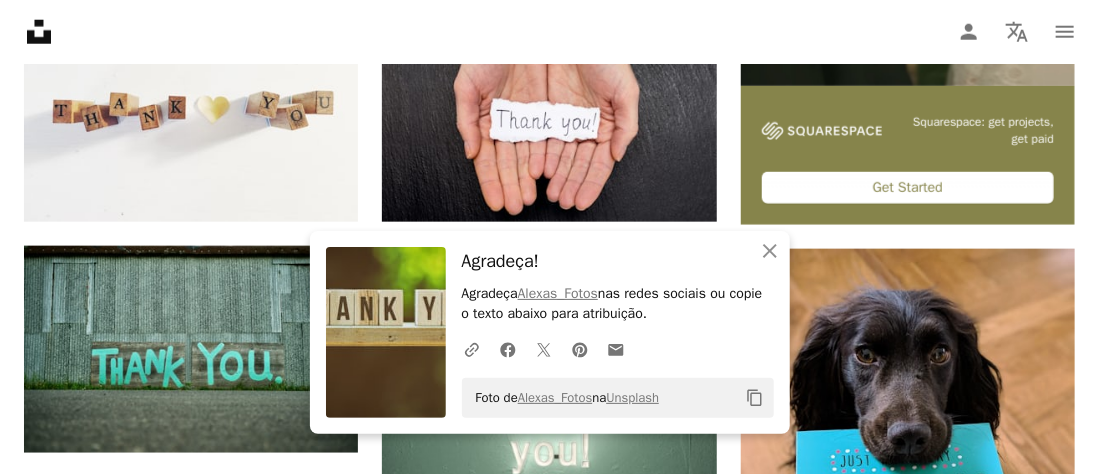 click on "Plus sign for [COMPANY]+ A heart A plus sign [COMPANY] Para  [COMPANY]+ A lock   Baixar A heart A plus sign [FIRST] [LAST] Arrow pointing down A heart A plus sign [FIRST] [LAST] Arrow pointing down Plus sign for [COMPANY]+ A heart A plus sign [FIRST] [LAST] Para  [COMPANY]+ A lock   Baixar A heart A plus sign [FIRST] [LAST] Arrow pointing down Plus sign for [COMPANY]+ A heart A plus sign [BRAND] Para  [COMPANY]+ A lock   Baixar A heart A plus sign [FIRST] [LAST] Disponível para contratação A checkmark inside of a circle Arrow pointing down Plus sign for [COMPANY]+ A heart A plus sign [FIRST] [LAST] Para  [COMPANY]+ A lock   Baixar A heart A plus sign [FIRST] [LAST] Arrow pointing down Plus sign for [COMPANY]+ A heart A plus sign [COMPANY] Para  [COMPANY]+ A lock   Baixar A heart A plus sign [FIRST] [LAST] Arrow pointing down A heart A plus sign [FIRST] [LAST] Disponível para contratação A heart" at bounding box center (549, 983) 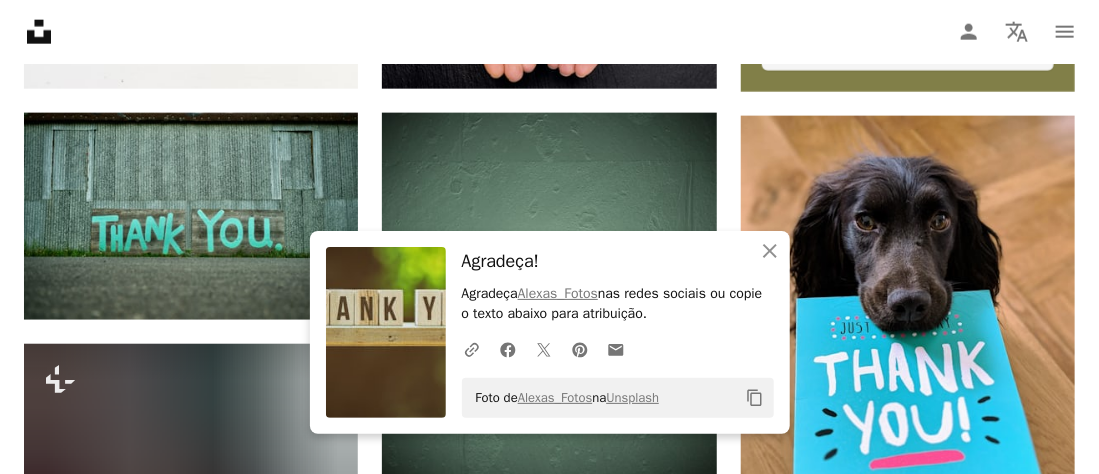 scroll, scrollTop: 1066, scrollLeft: 0, axis: vertical 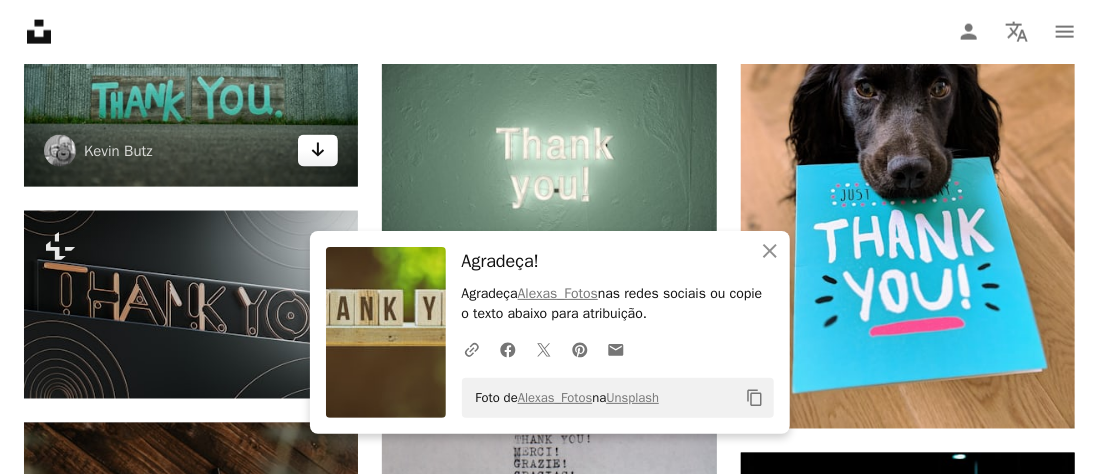 click on "Arrow pointing down" at bounding box center [318, 151] 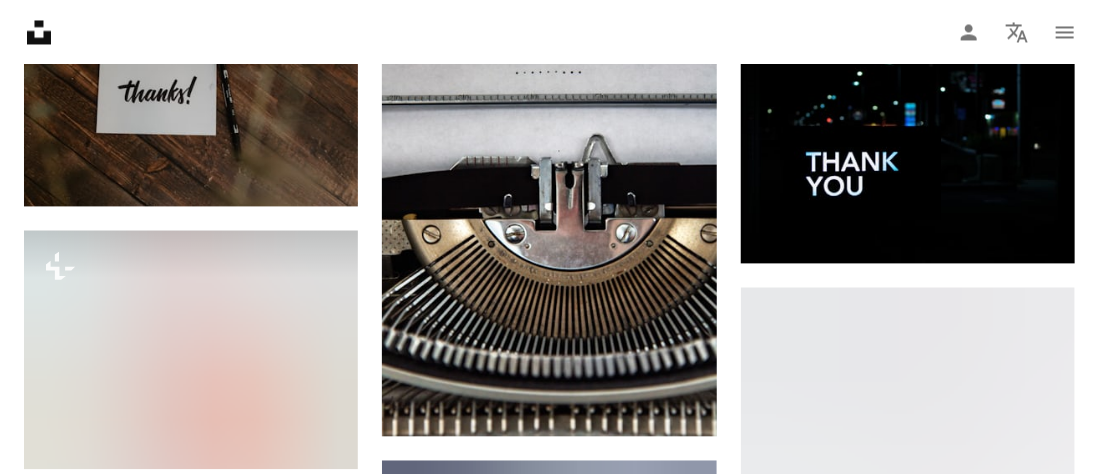 scroll, scrollTop: 1466, scrollLeft: 0, axis: vertical 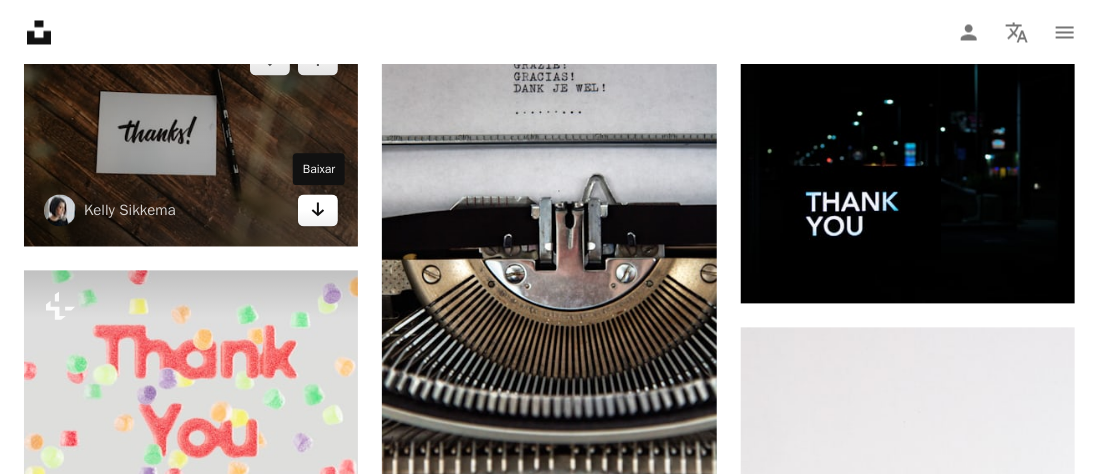 click on "Arrow pointing down" at bounding box center [318, 210] 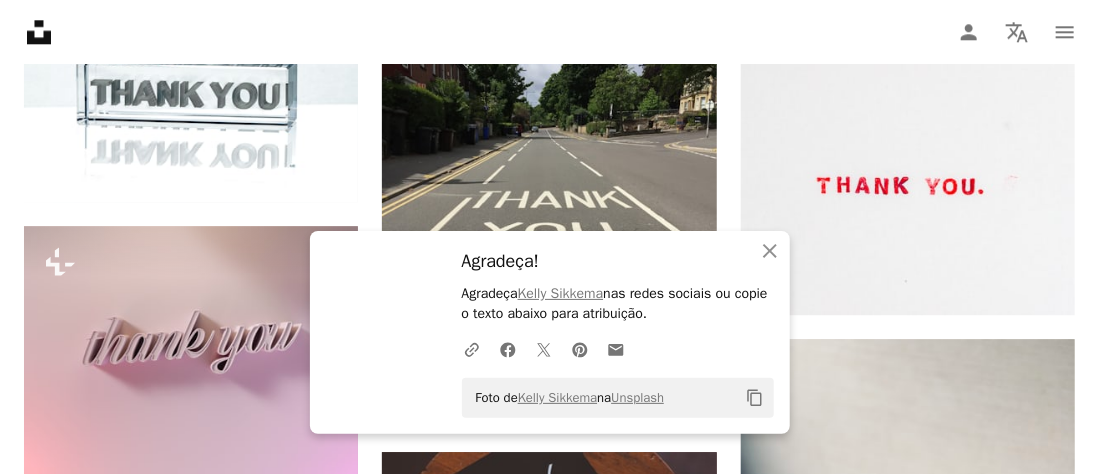 scroll, scrollTop: 2000, scrollLeft: 0, axis: vertical 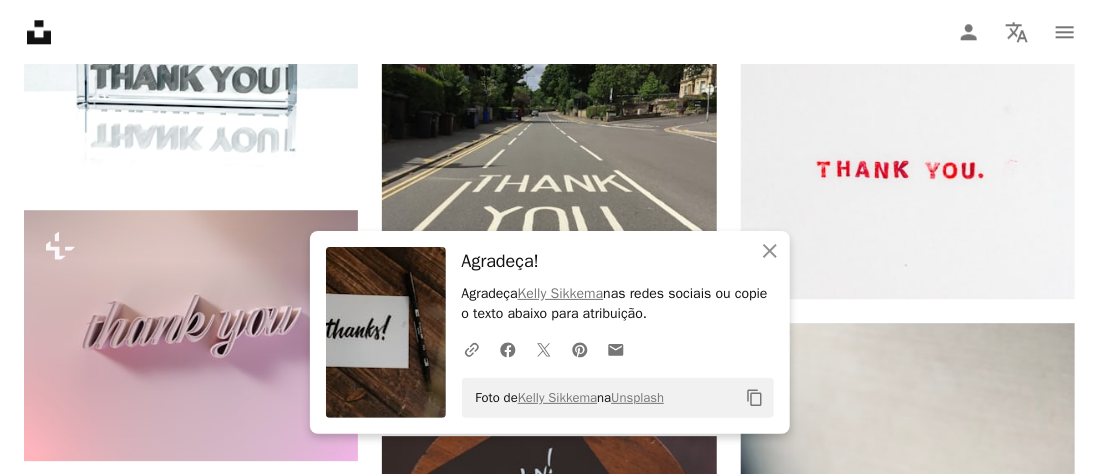 click on "Plus sign for [COMPANY]+ A heart A plus sign [COMPANY] Para  [COMPANY]+ A lock   Baixar A heart A plus sign [FIRST] [LAST] Arrow pointing down A heart A plus sign [FIRST] [LAST] Arrow pointing down Plus sign for [COMPANY]+ A heart A plus sign [FIRST] [LAST] Para  [COMPANY]+ A lock   Baixar A heart A plus sign [FIRST] [LAST] Arrow pointing down Plus sign for [COMPANY]+ A heart A plus sign [BRAND] Para  [COMPANY]+ A lock   Baixar A heart A plus sign [FIRST] [LAST] Disponível para contratação A checkmark inside of a circle Arrow pointing down Plus sign for [COMPANY]+ A heart A plus sign [FIRST] [LAST] Para  [COMPANY]+ A lock   Baixar A heart A plus sign [FIRST] [LAST] Arrow pointing down Plus sign for [COMPANY]+ A heart A plus sign [COMPANY] Para  [COMPANY]+ A lock   Baixar A heart A plus sign [FIRST] [LAST] Arrow pointing down A heart A plus sign [FIRST] [LAST] Disponível para contratação A heart" at bounding box center (549, -217) 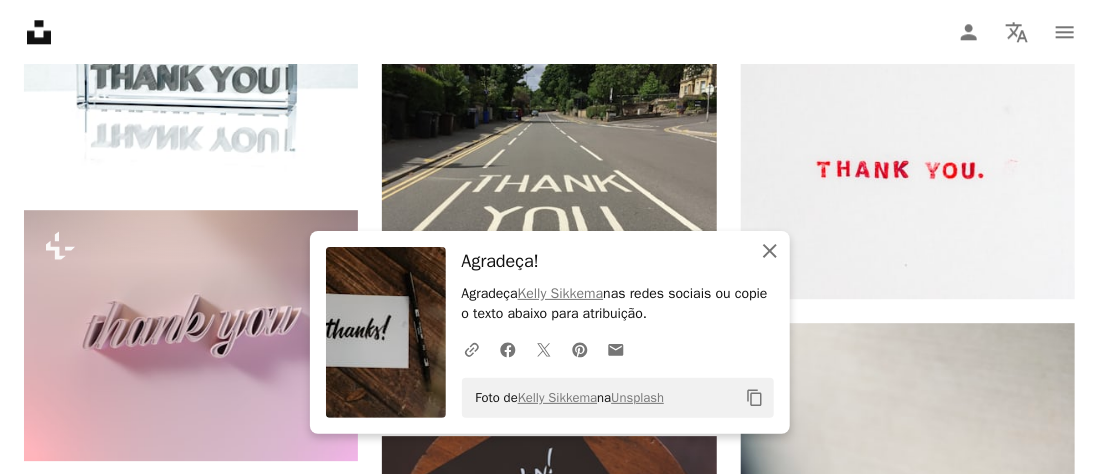 click on "An X shape" 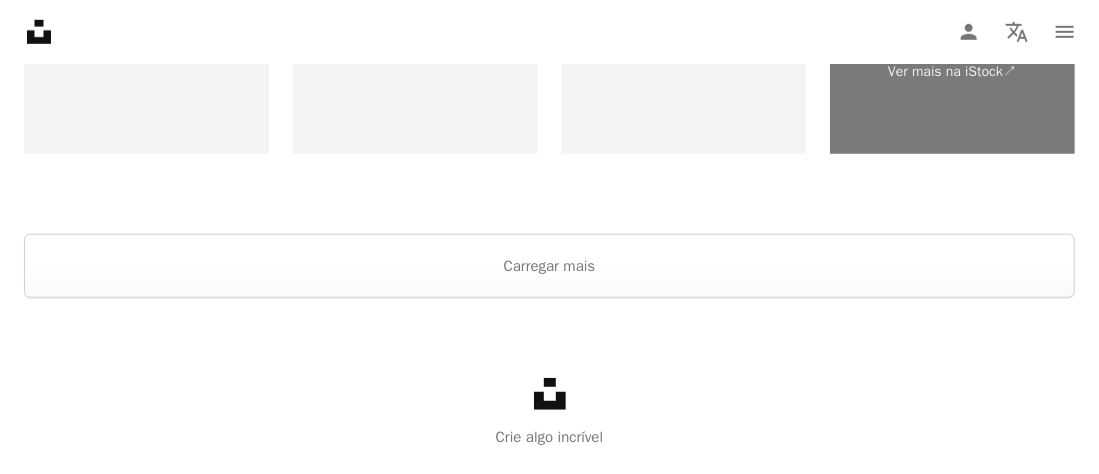 scroll, scrollTop: 3411, scrollLeft: 0, axis: vertical 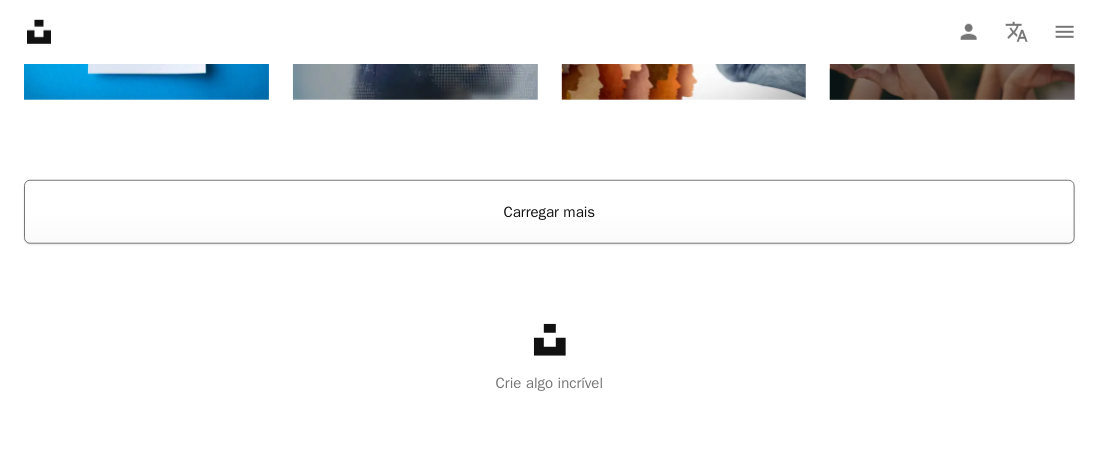 click on "Carregar mais" at bounding box center [549, 212] 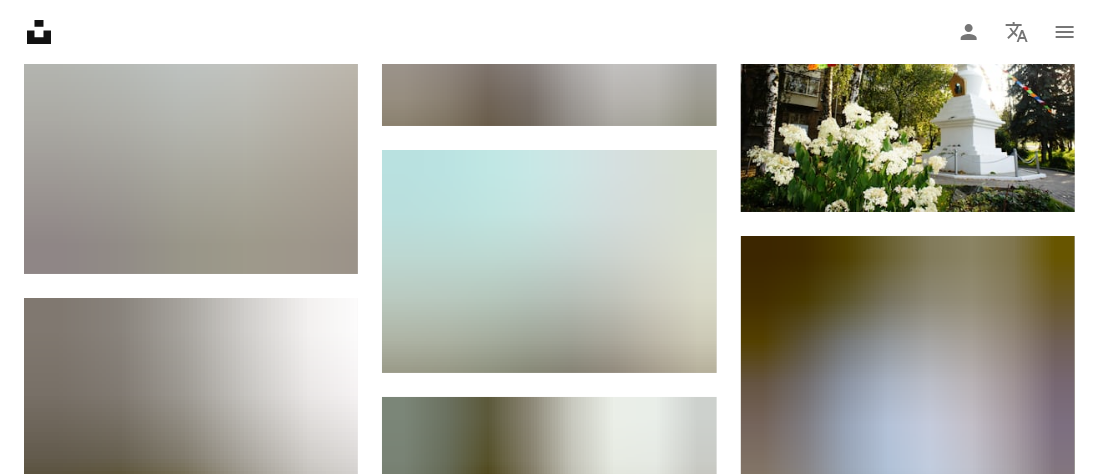 scroll, scrollTop: 31013, scrollLeft: 0, axis: vertical 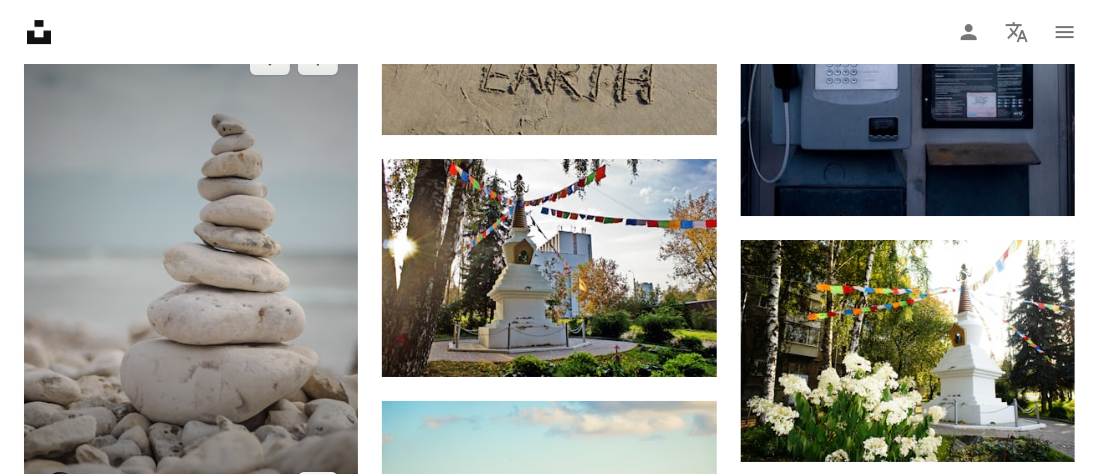 click at bounding box center (191, 274) 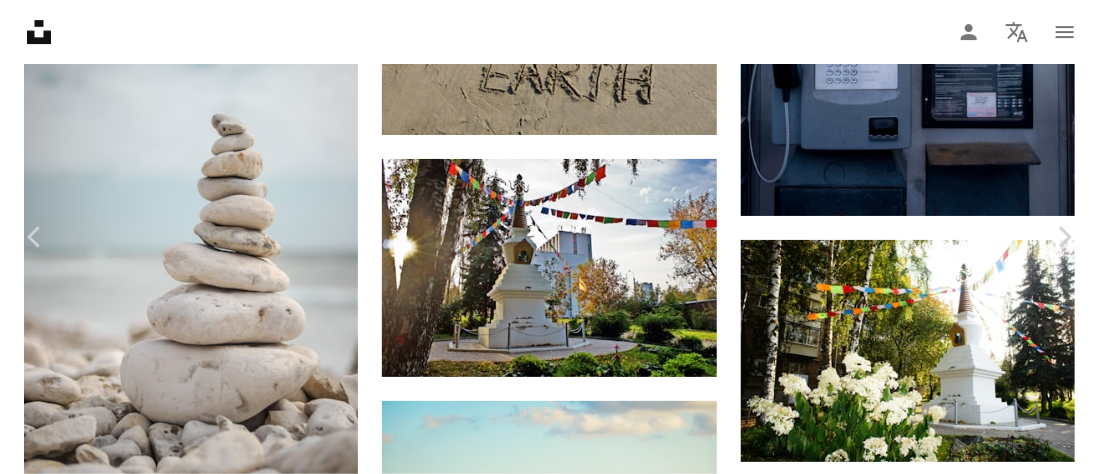 click on "Baixar gratuitamente" at bounding box center (879, 4879) 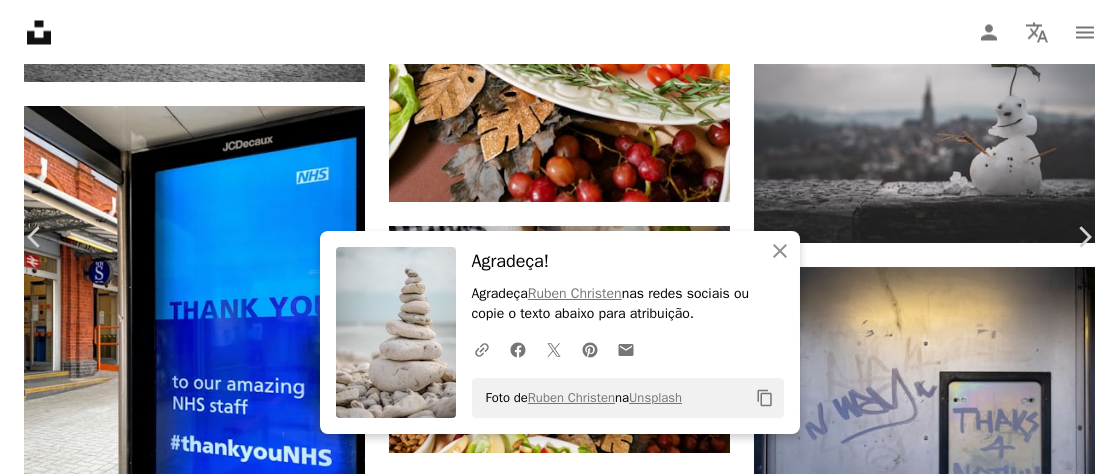 drag, startPoint x: 1103, startPoint y: 63, endPoint x: 1085, endPoint y: 60, distance: 18.248287 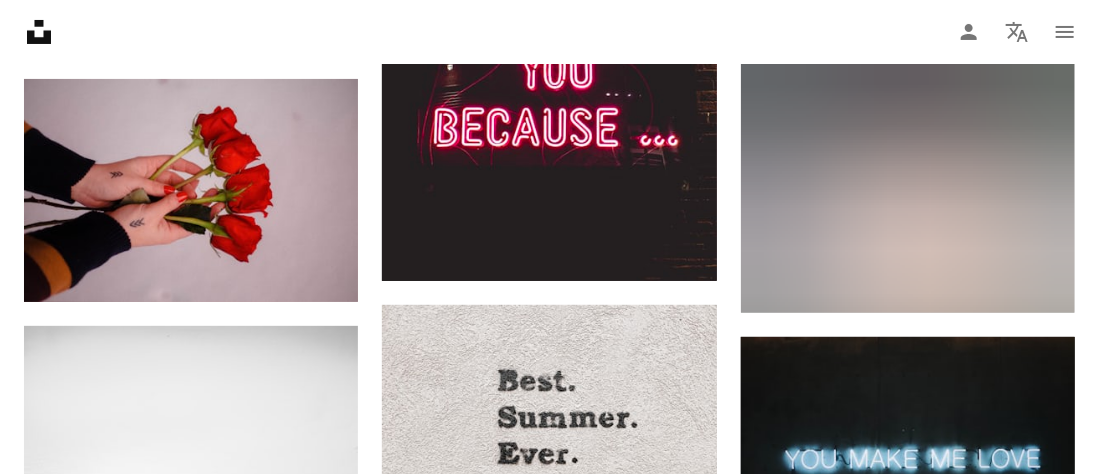 scroll, scrollTop: 48613, scrollLeft: 0, axis: vertical 